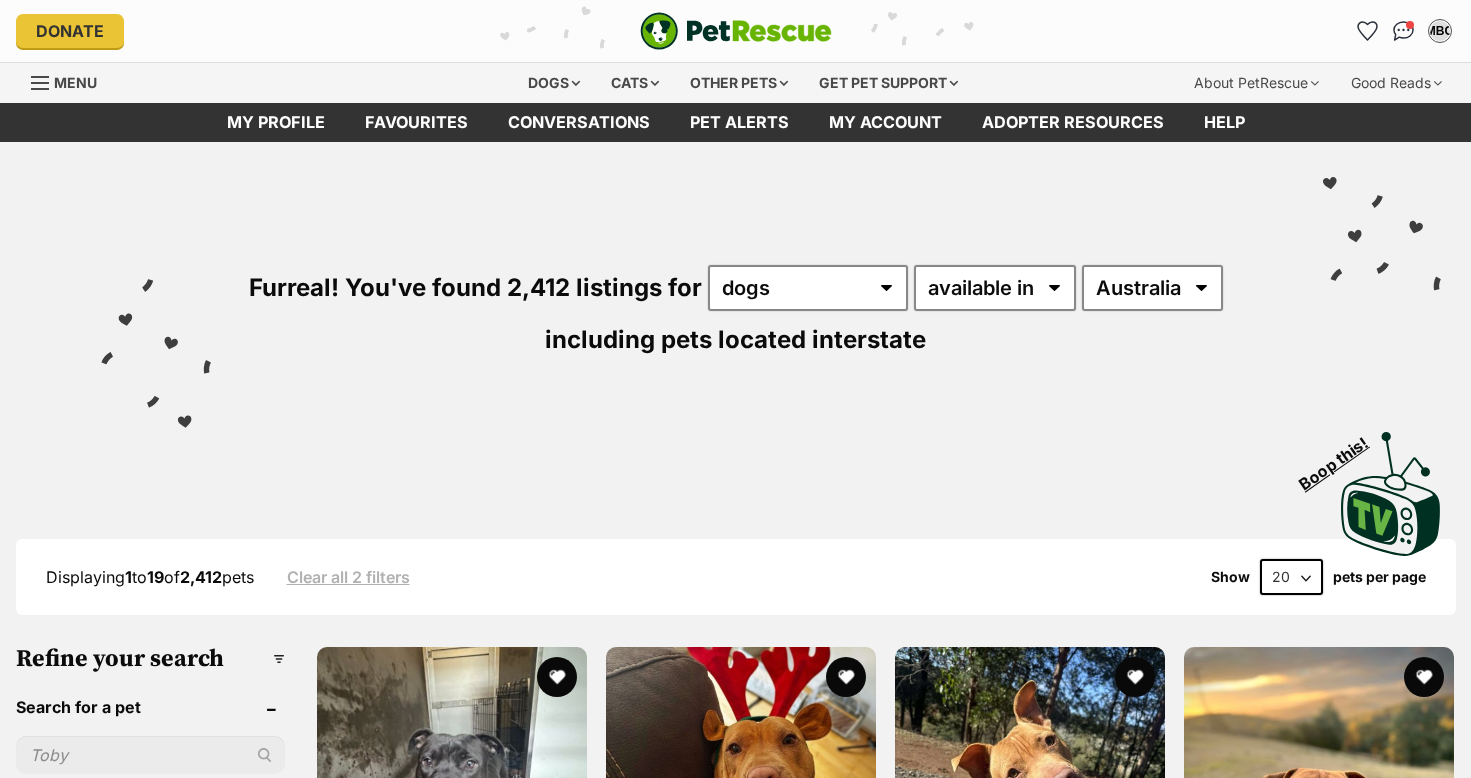 scroll, scrollTop: 0, scrollLeft: 0, axis: both 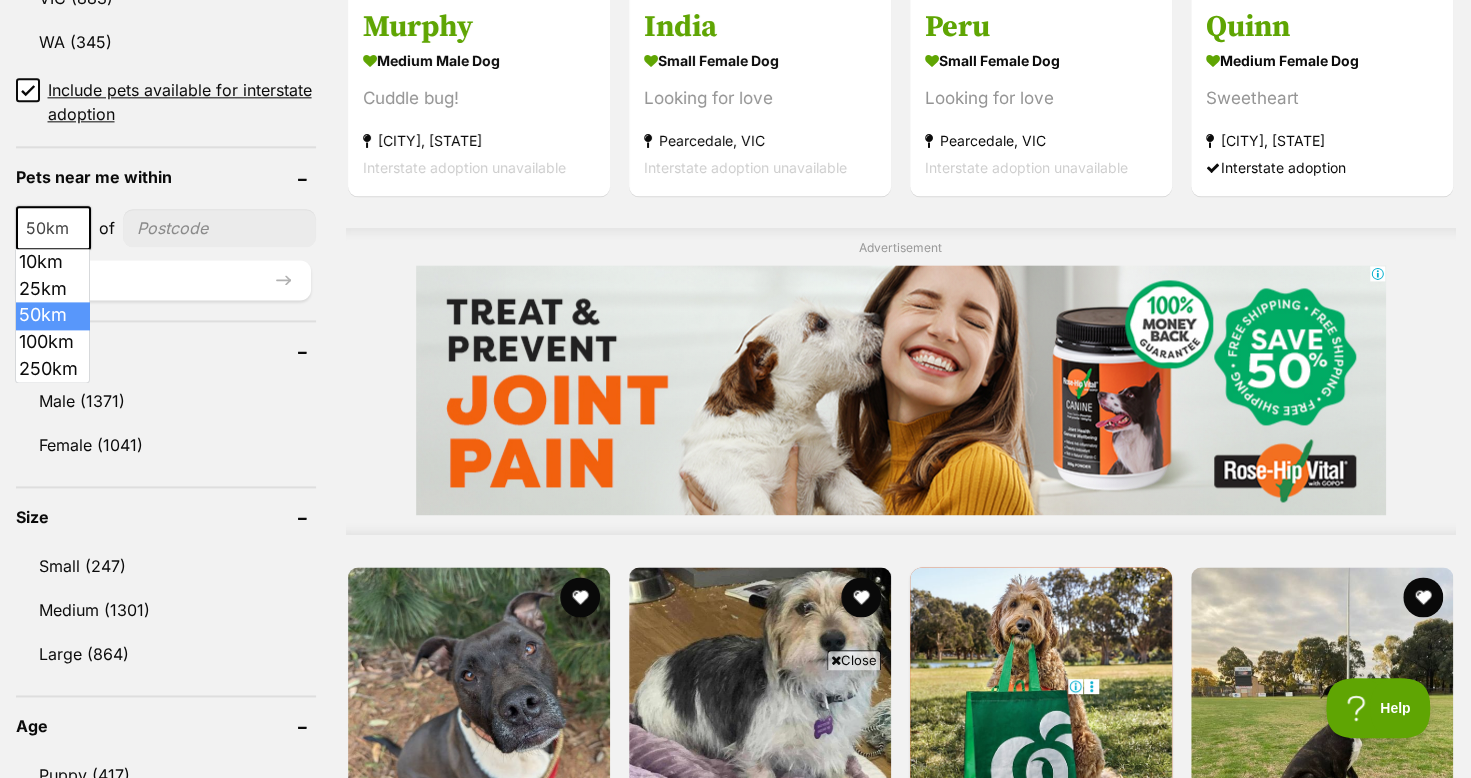 click at bounding box center [80, 228] 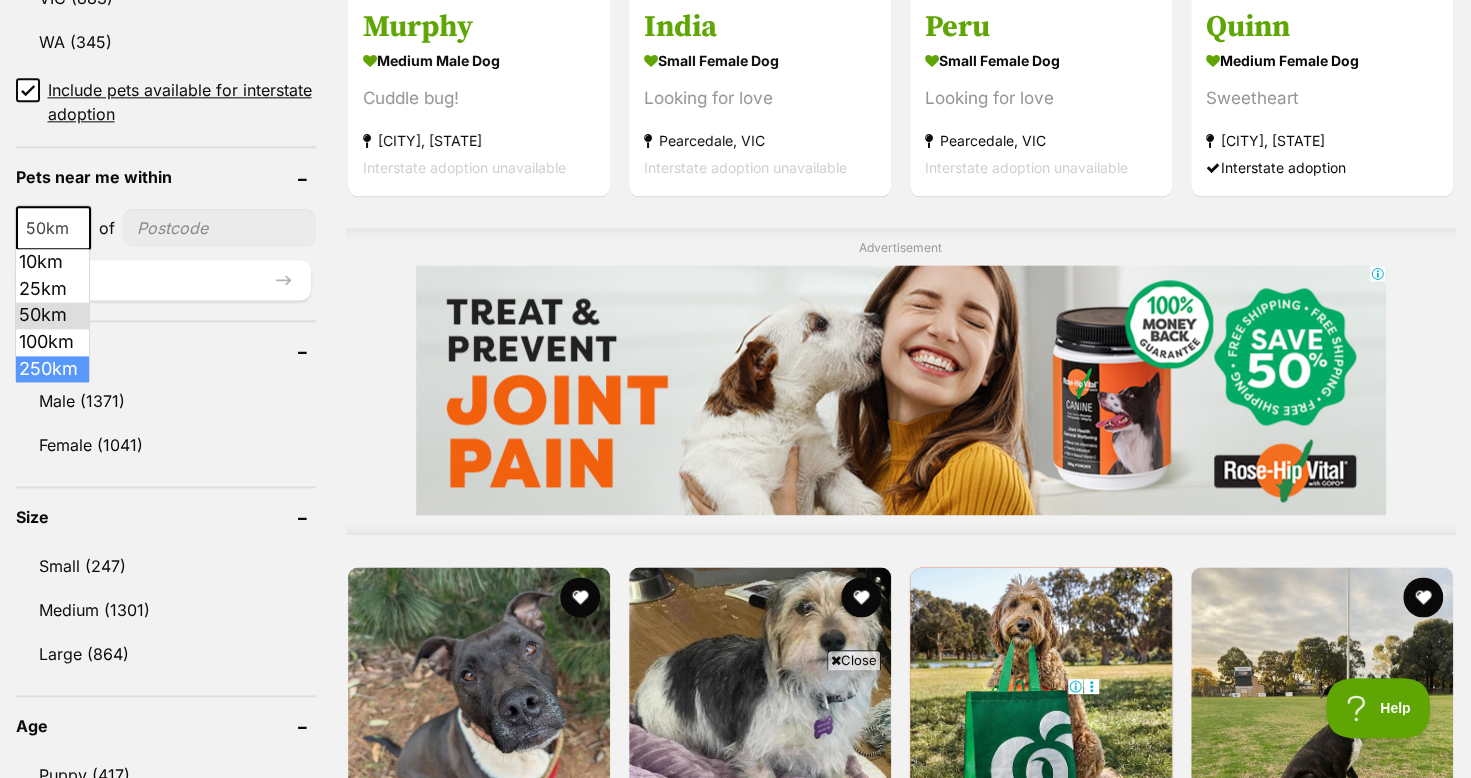 select on "250" 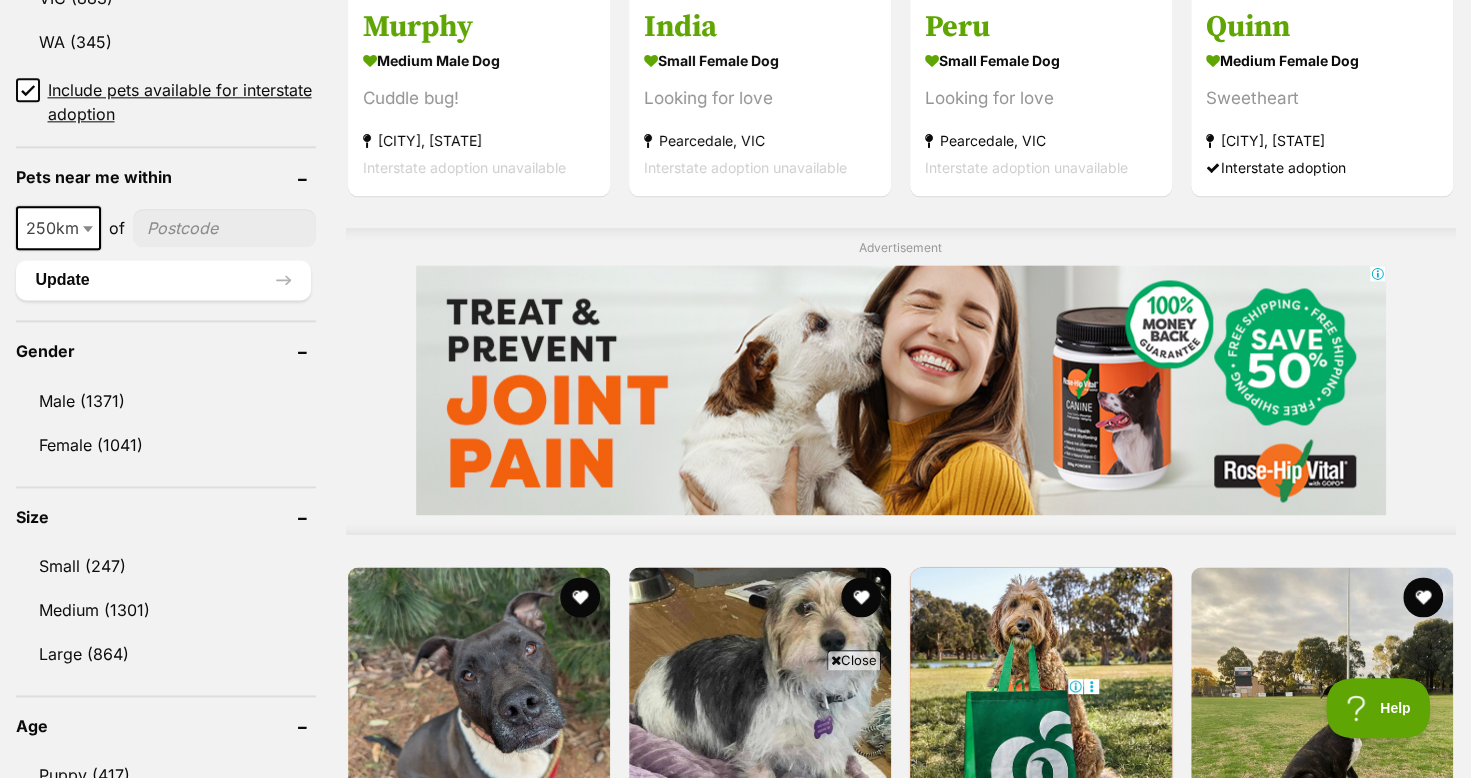 click at bounding box center (224, 228) 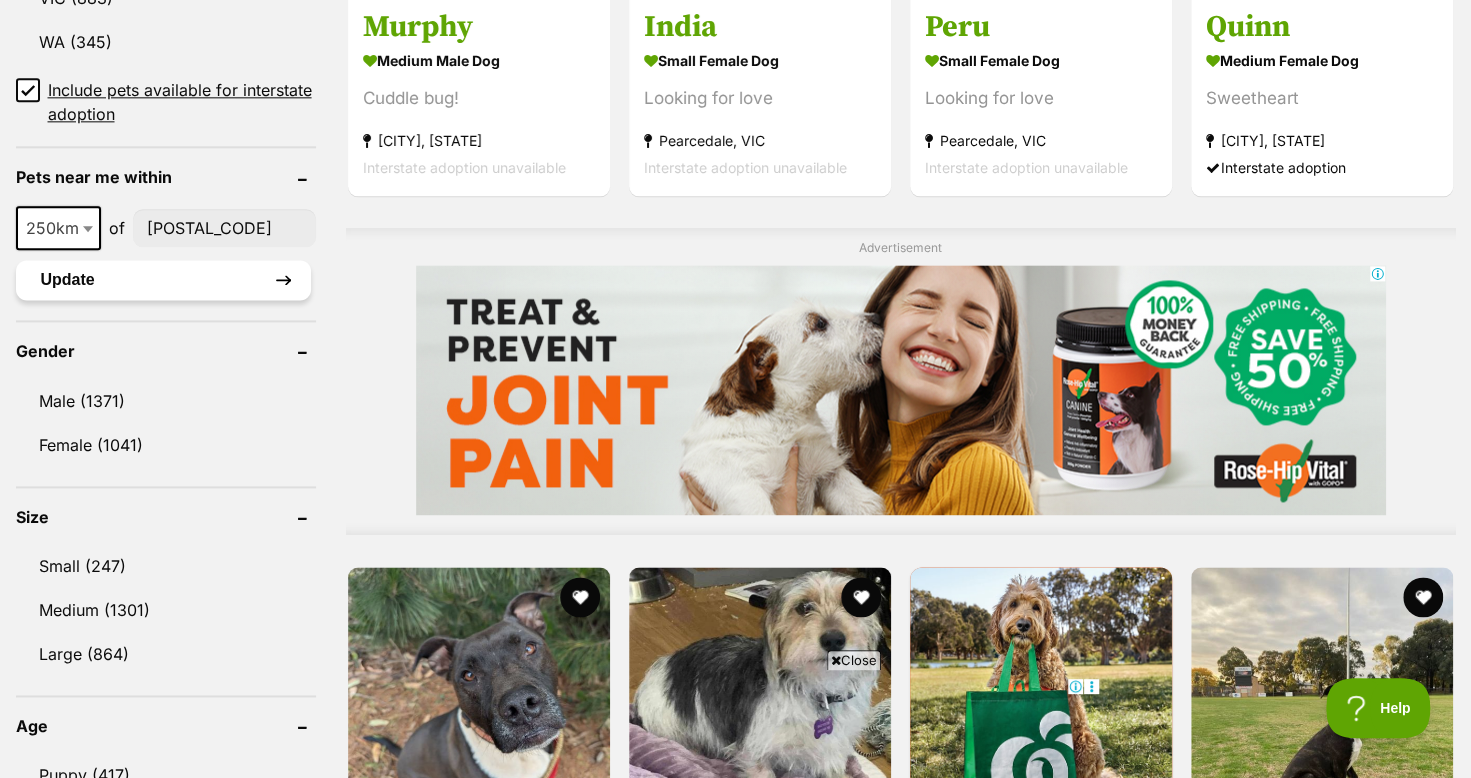 click on "Update" at bounding box center [163, 280] 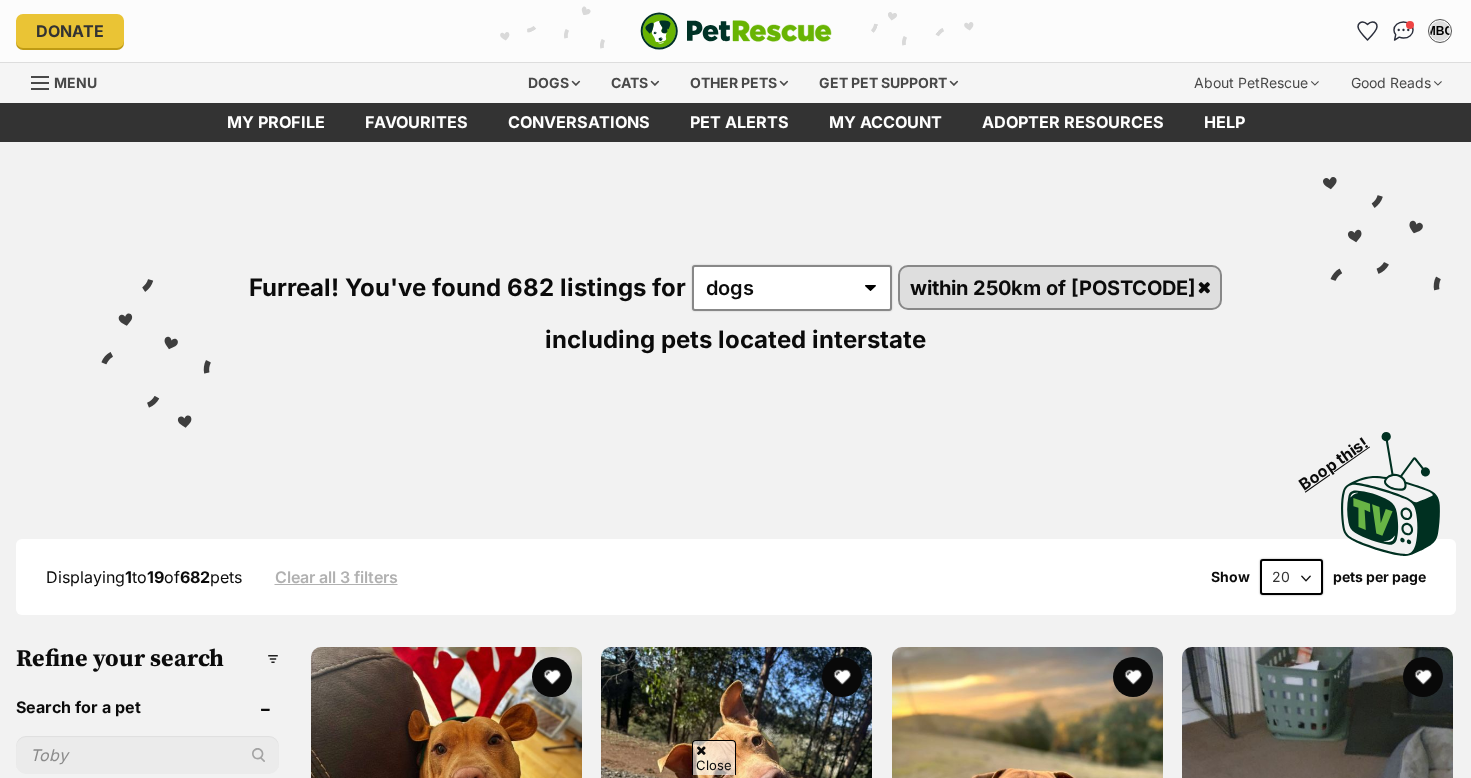 scroll, scrollTop: 400, scrollLeft: 0, axis: vertical 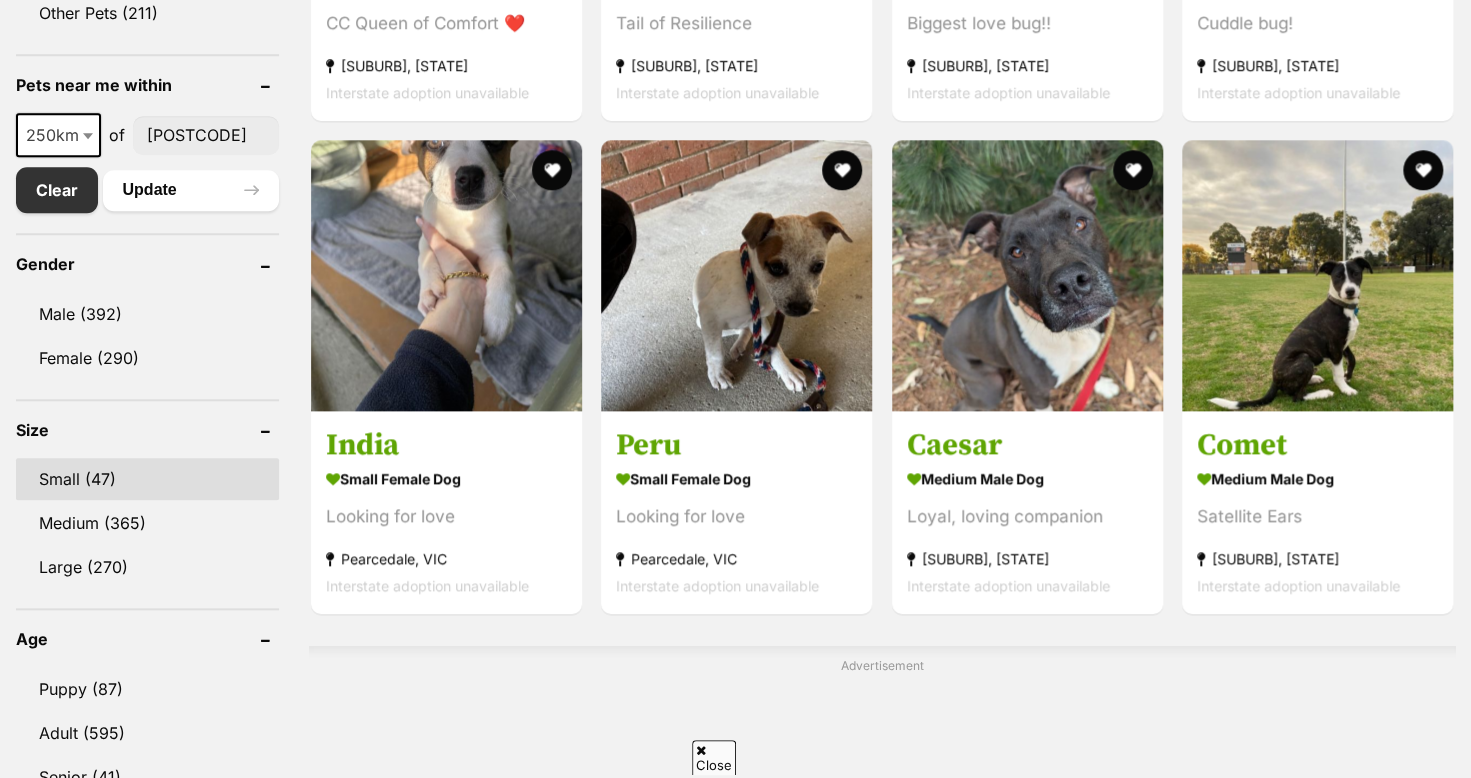 click on "Small (47)" at bounding box center (148, 479) 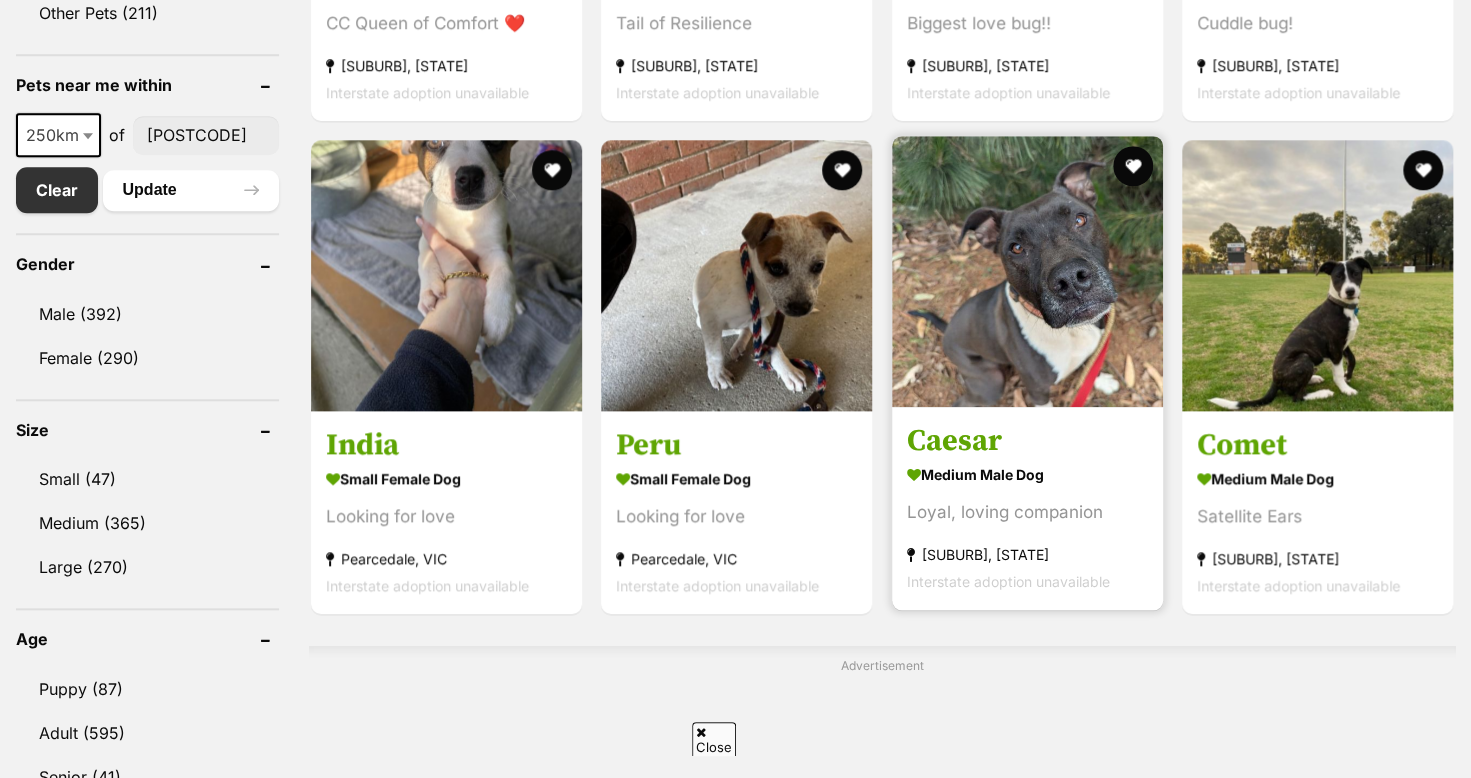 scroll, scrollTop: 0, scrollLeft: 0, axis: both 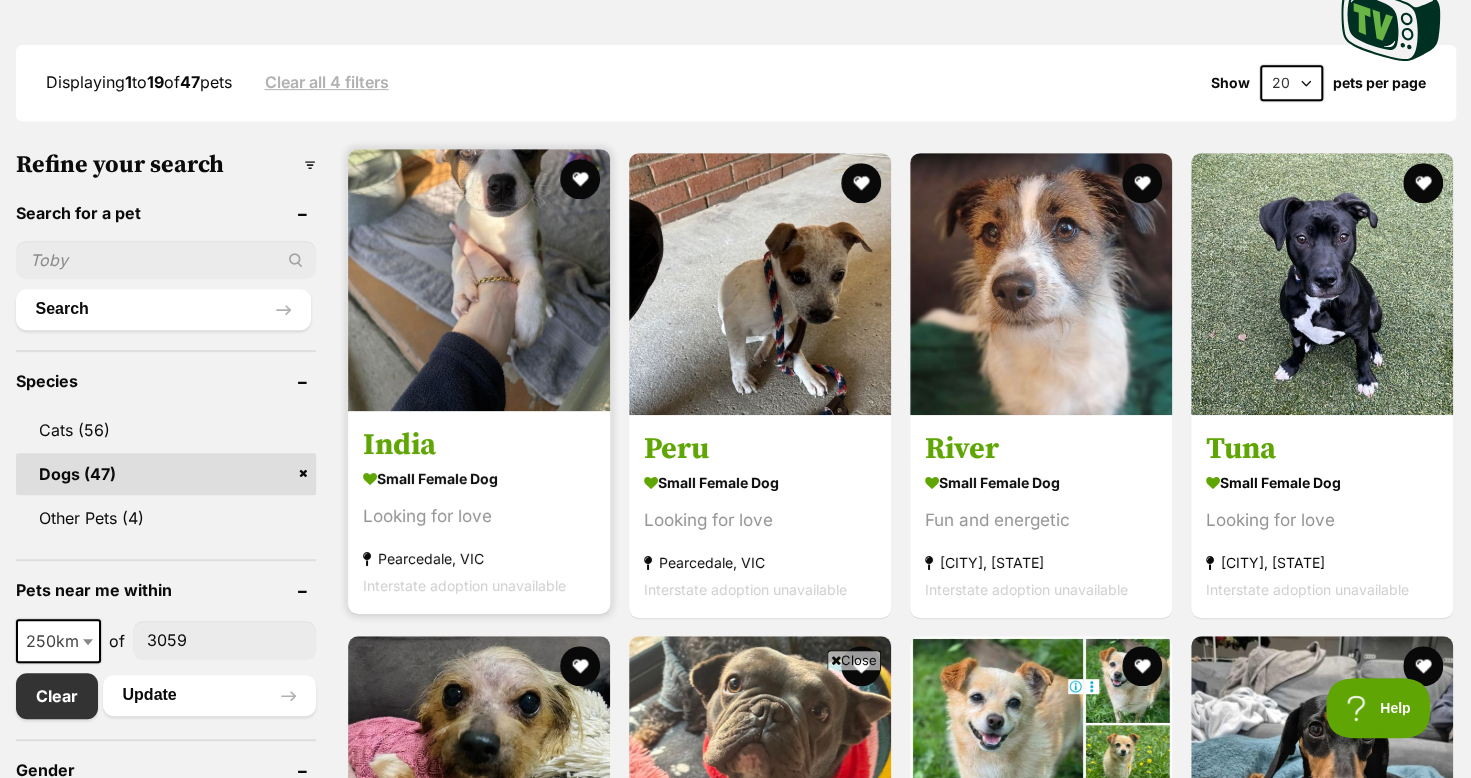 click at bounding box center (479, 280) 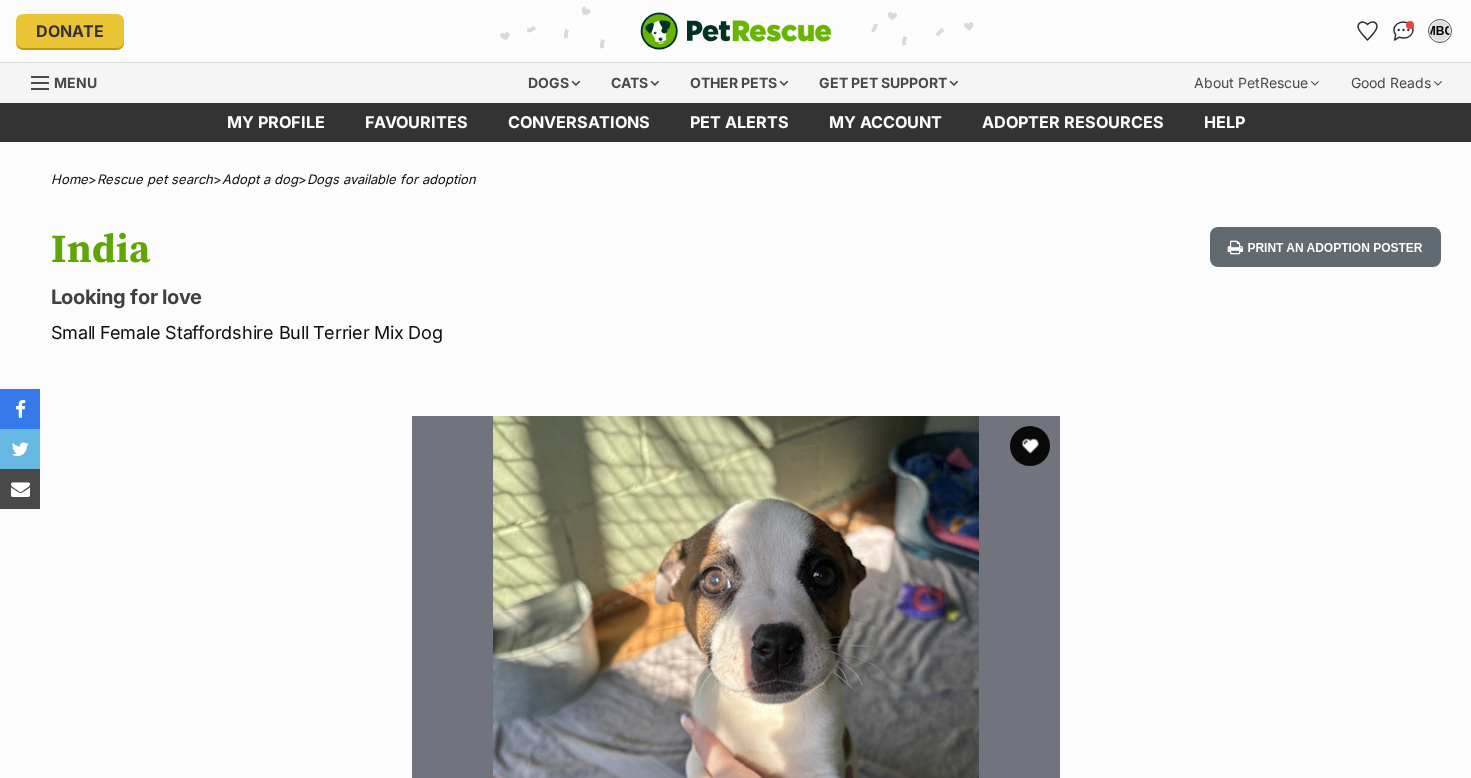 scroll, scrollTop: 0, scrollLeft: 0, axis: both 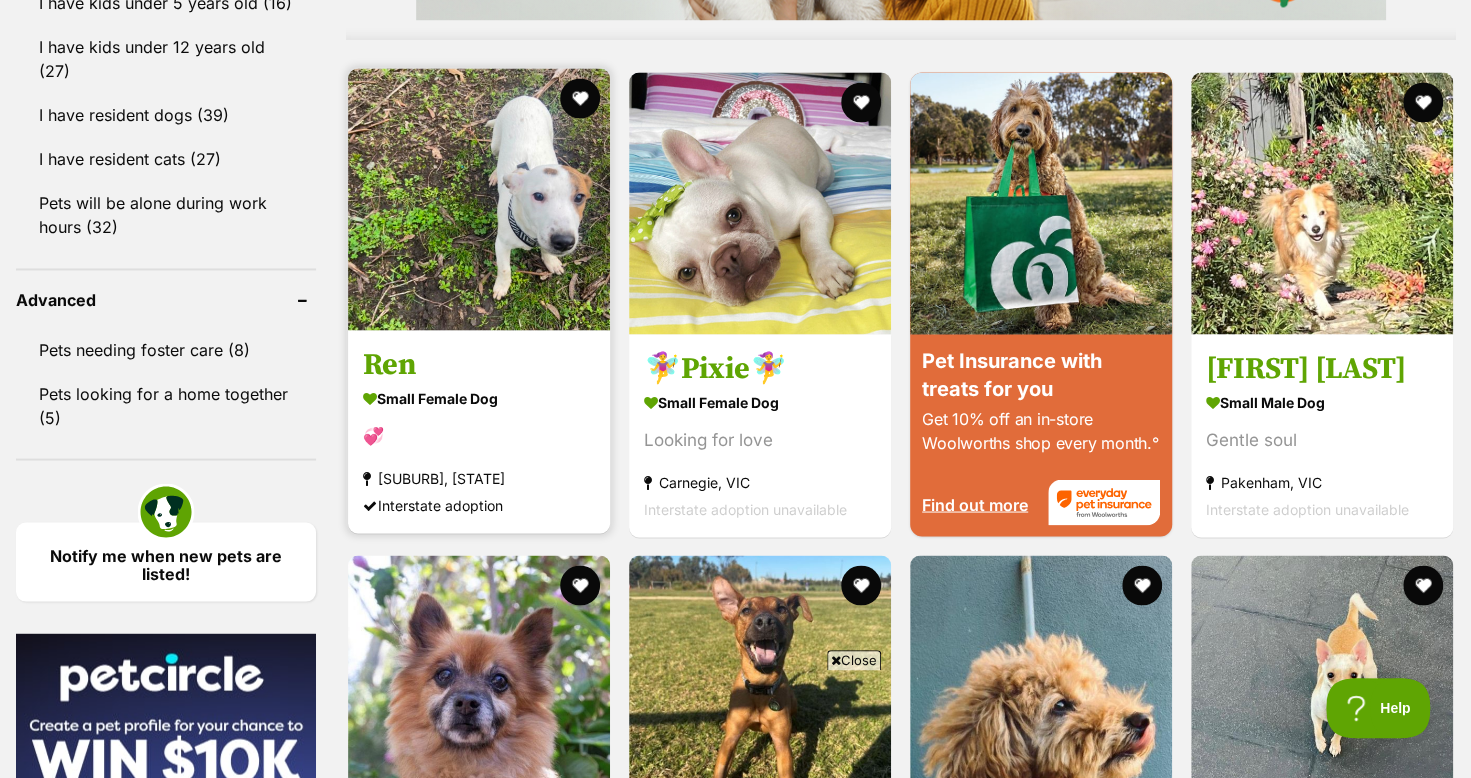 click at bounding box center (479, 199) 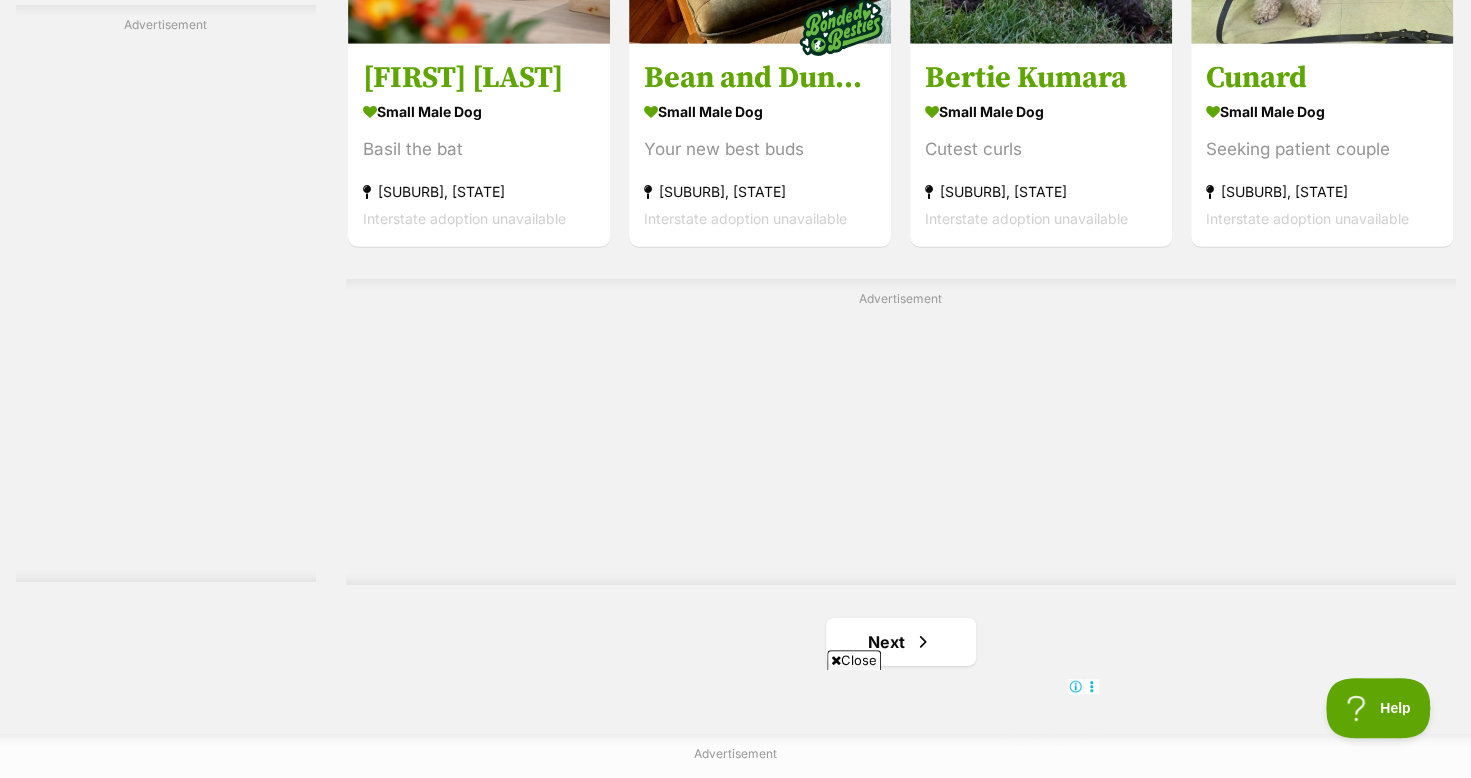 scroll, scrollTop: 3500, scrollLeft: 0, axis: vertical 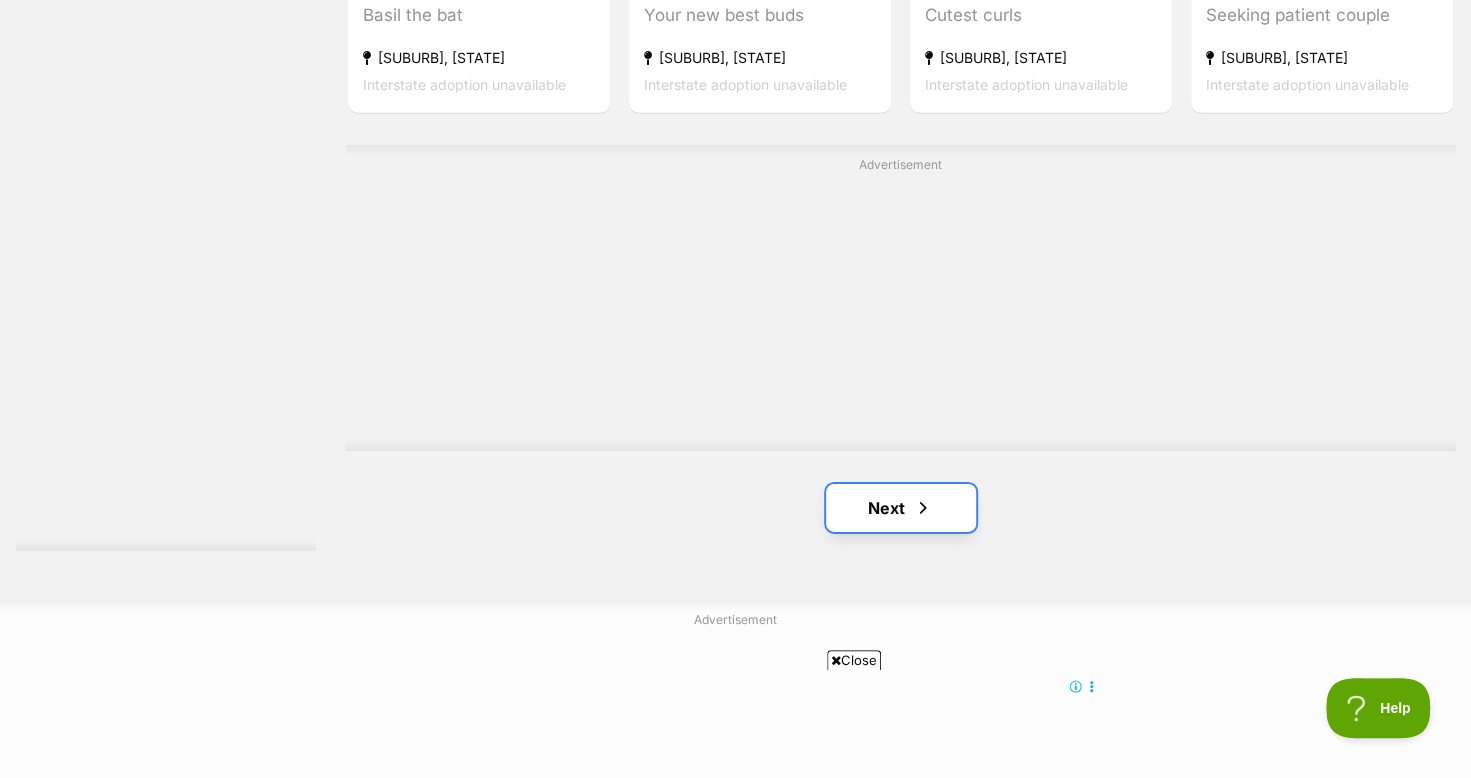 click on "Next" at bounding box center [901, 508] 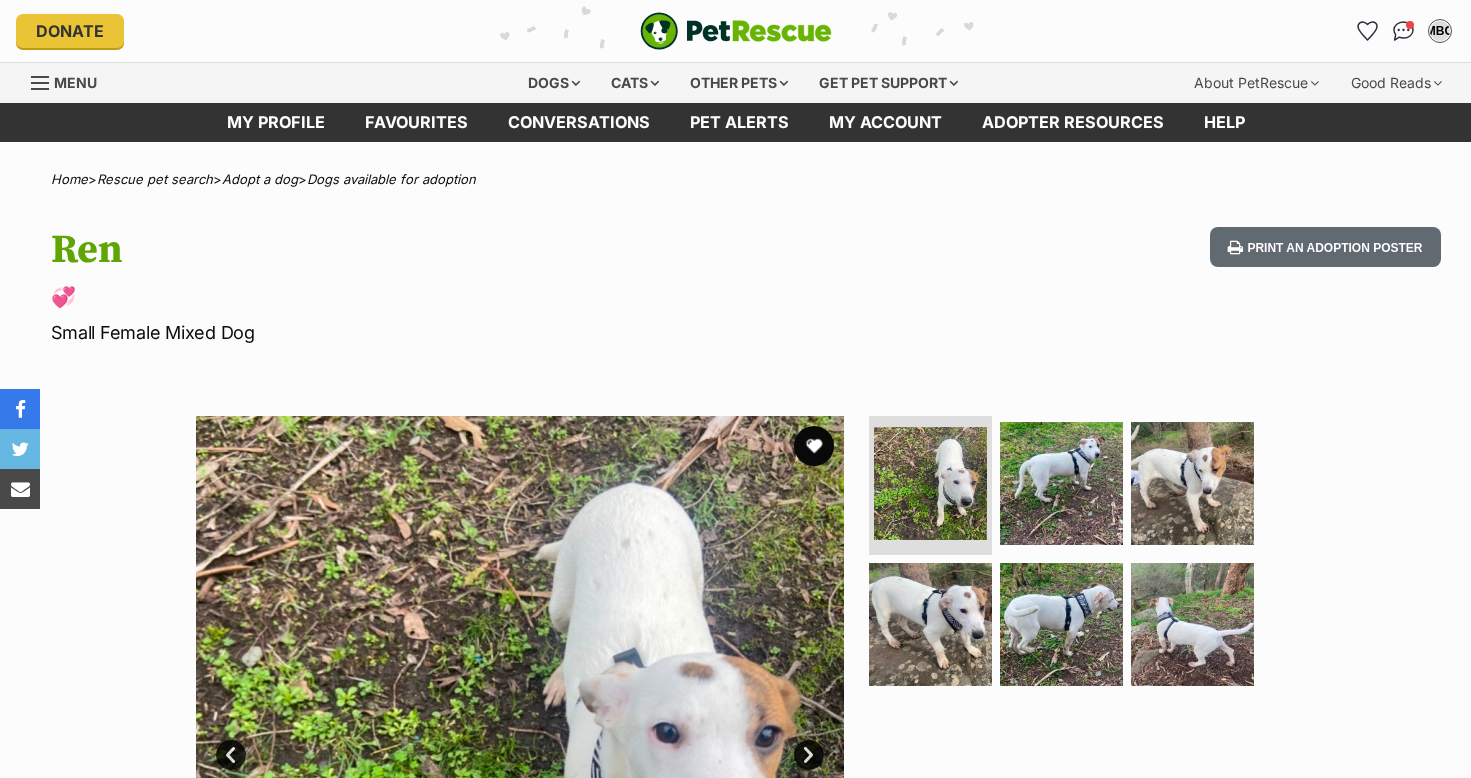 scroll, scrollTop: 0, scrollLeft: 0, axis: both 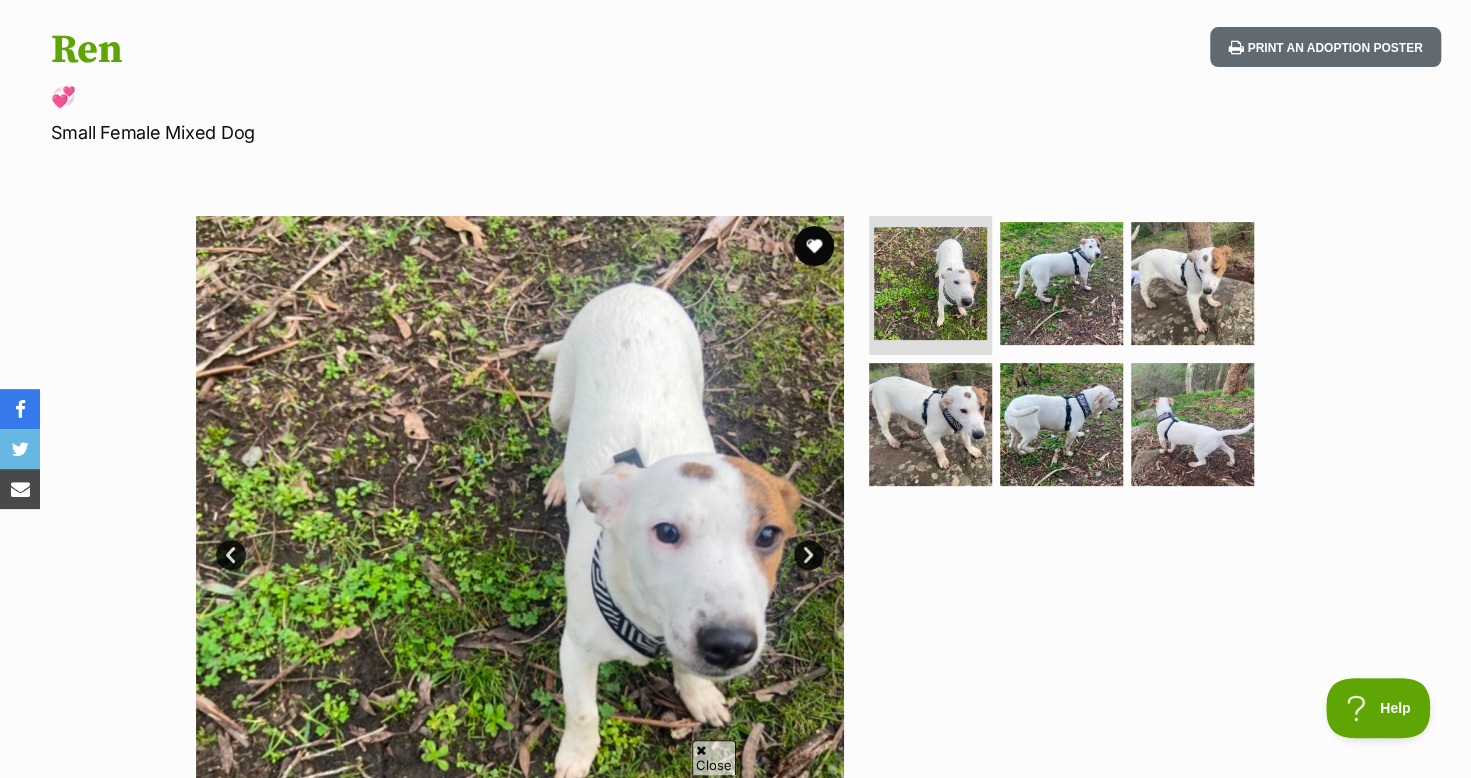 click on "Next" at bounding box center [809, 555] 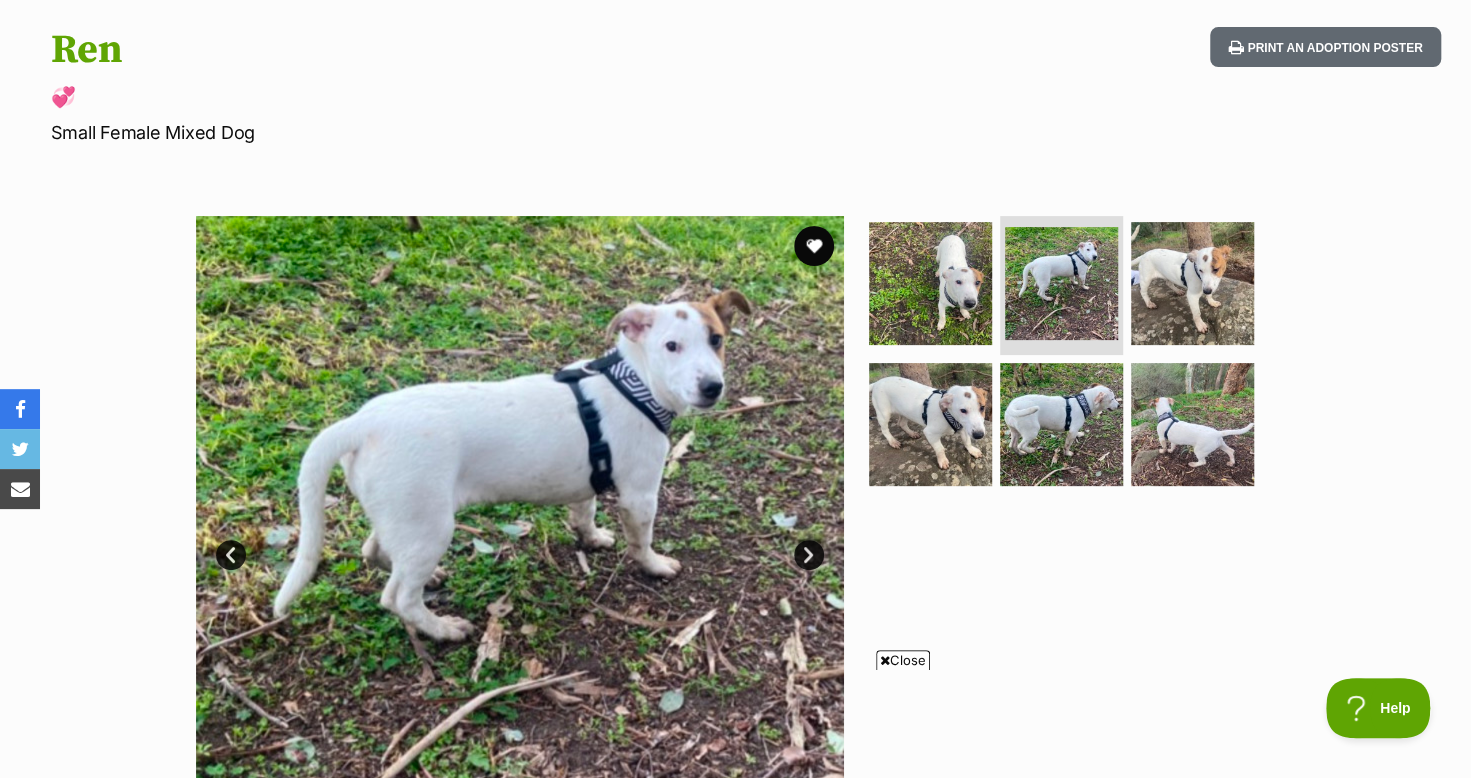 scroll, scrollTop: 0, scrollLeft: 0, axis: both 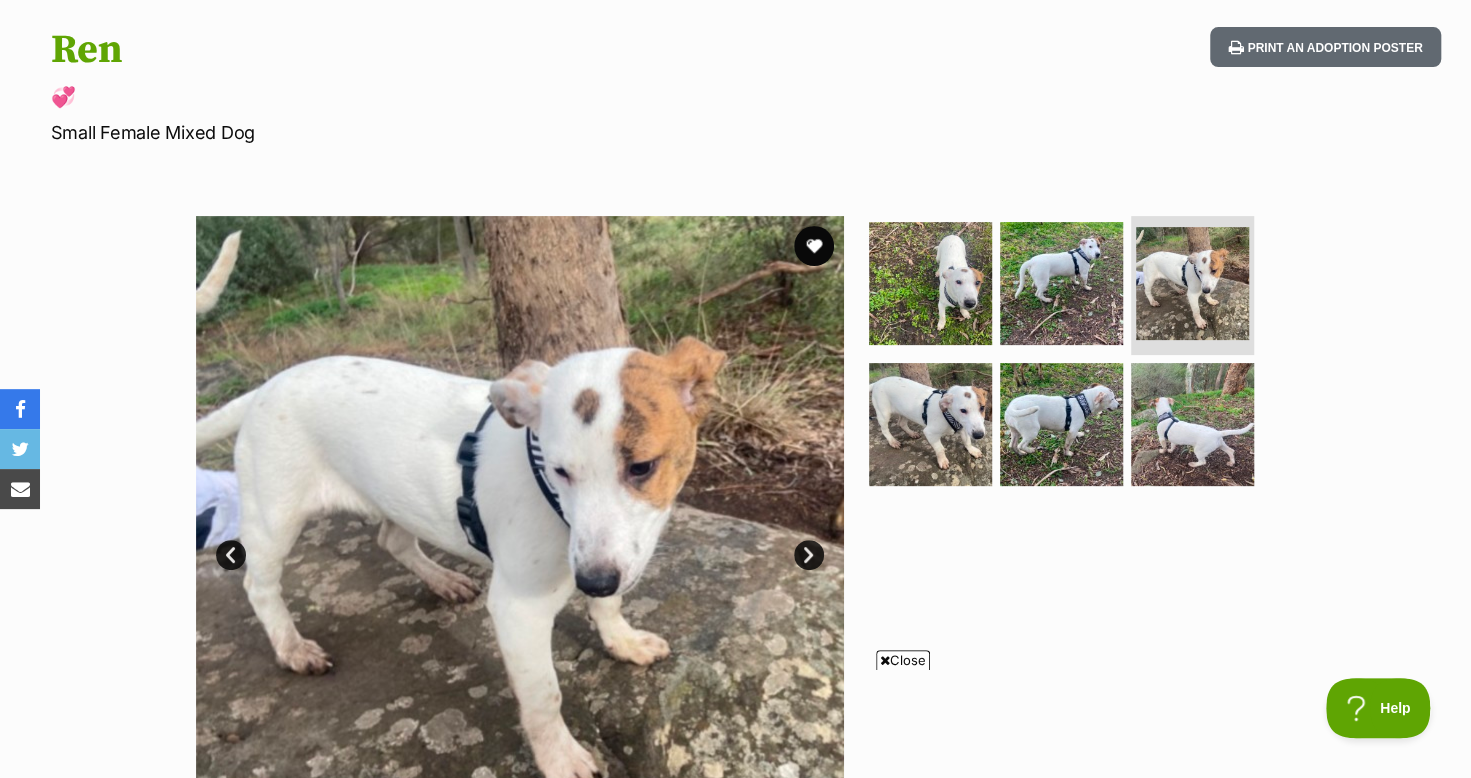 click on "Next" at bounding box center [809, 555] 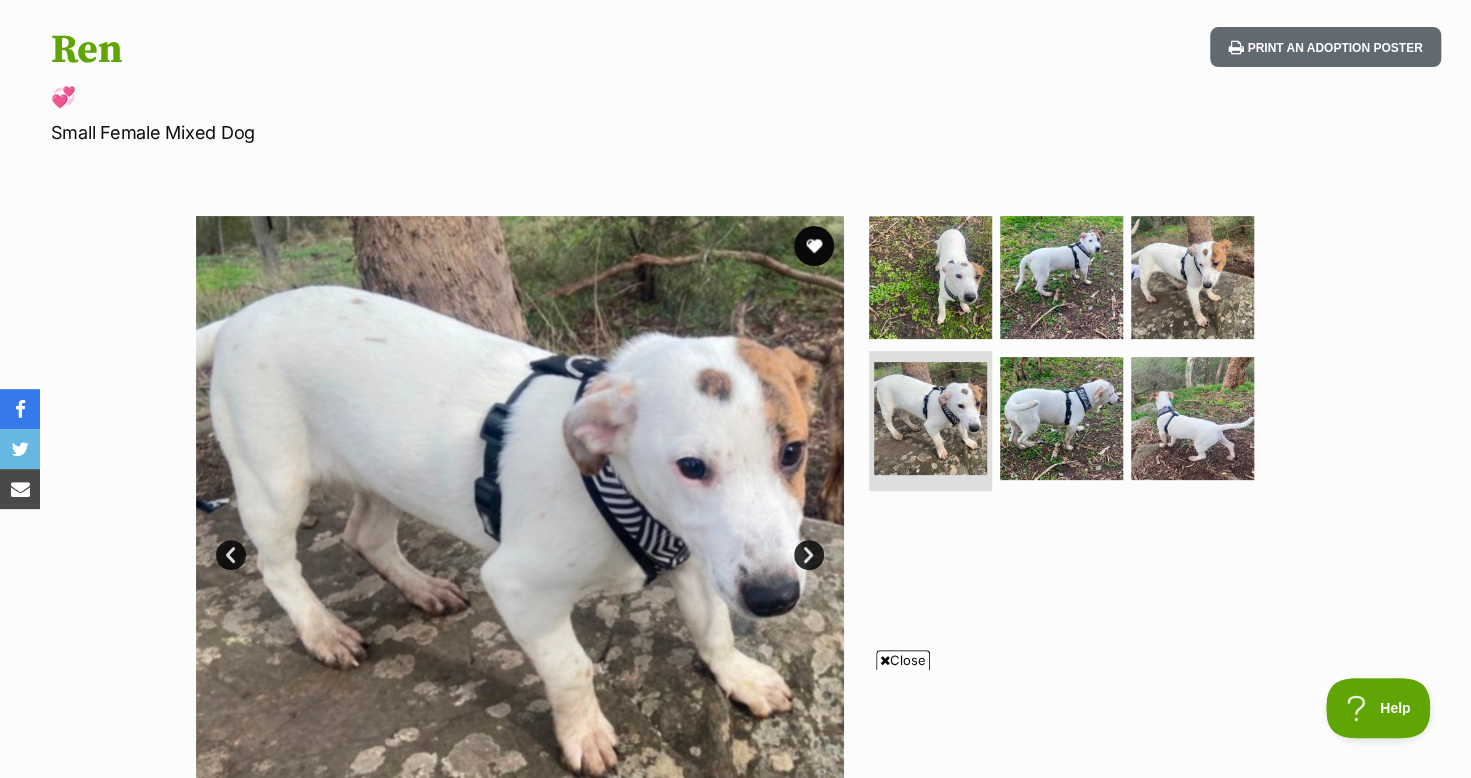 click on "Next" at bounding box center (809, 555) 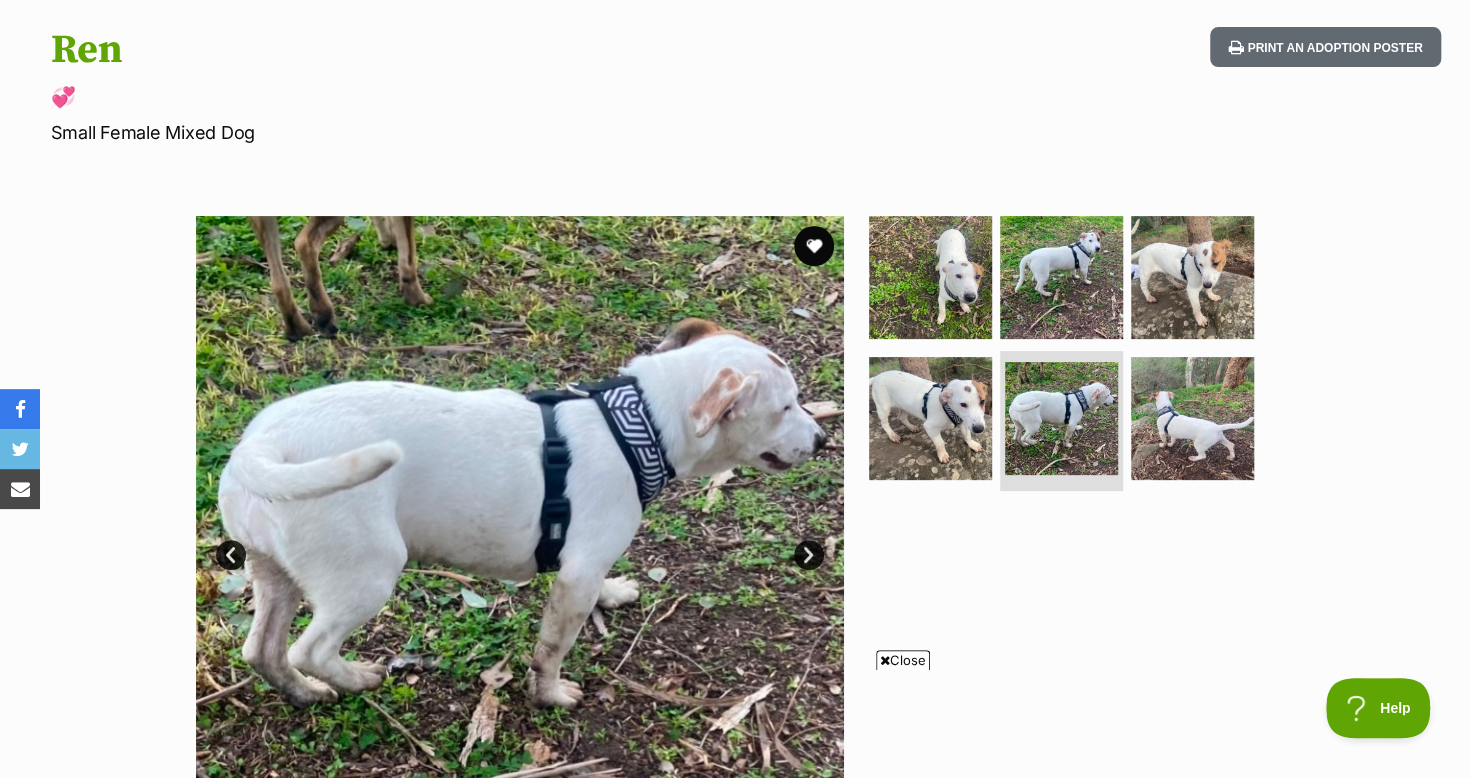 click on "Next" at bounding box center (809, 555) 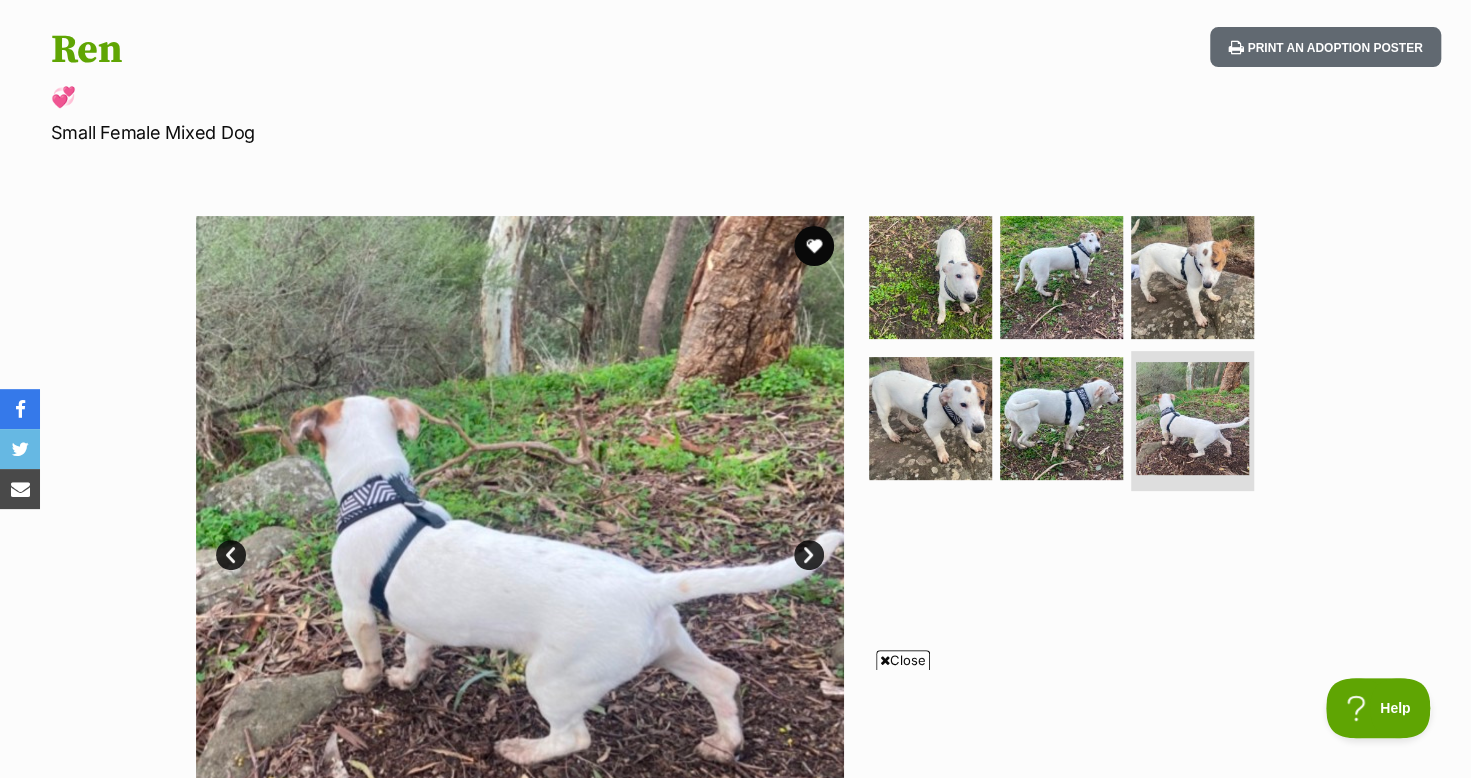click on "Next" at bounding box center (809, 555) 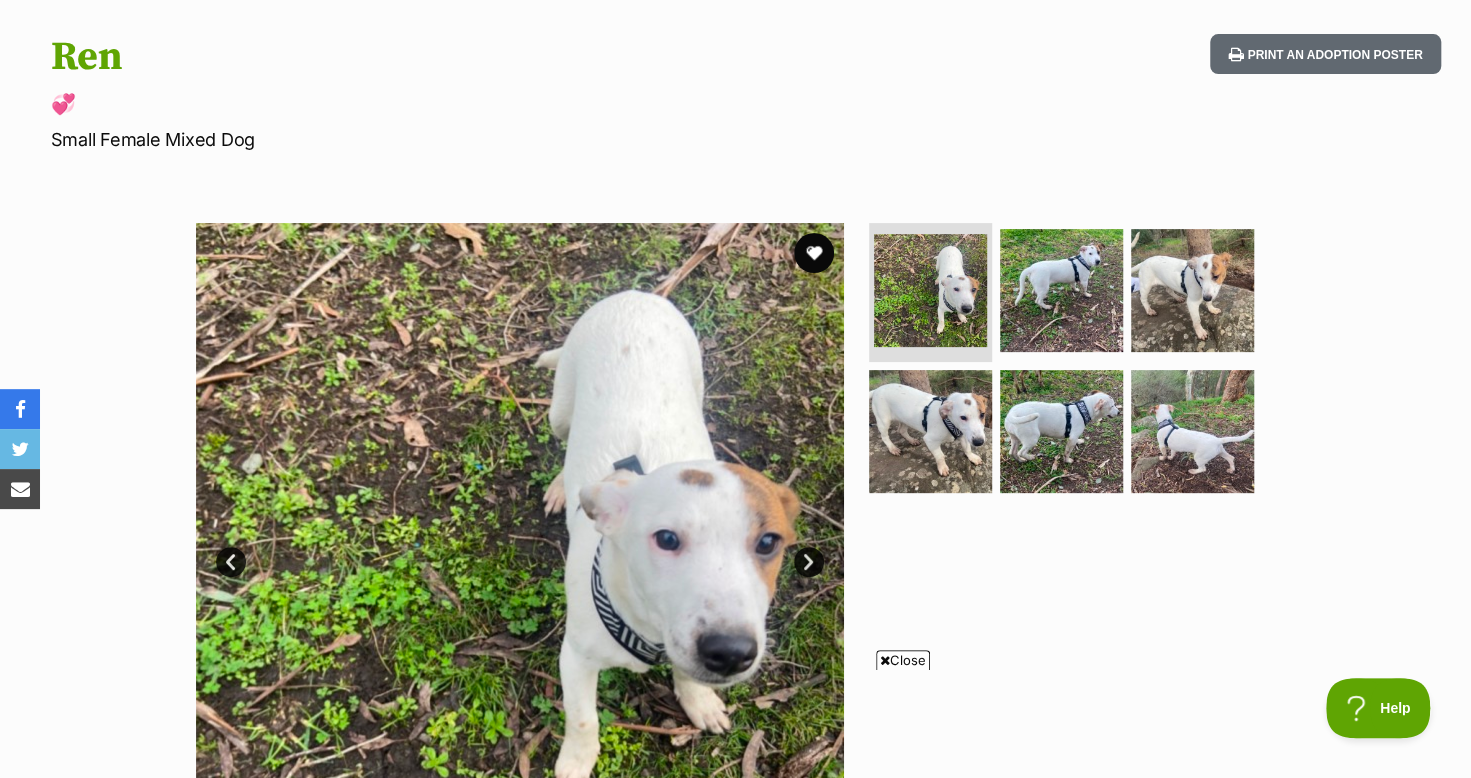 scroll, scrollTop: 0, scrollLeft: 0, axis: both 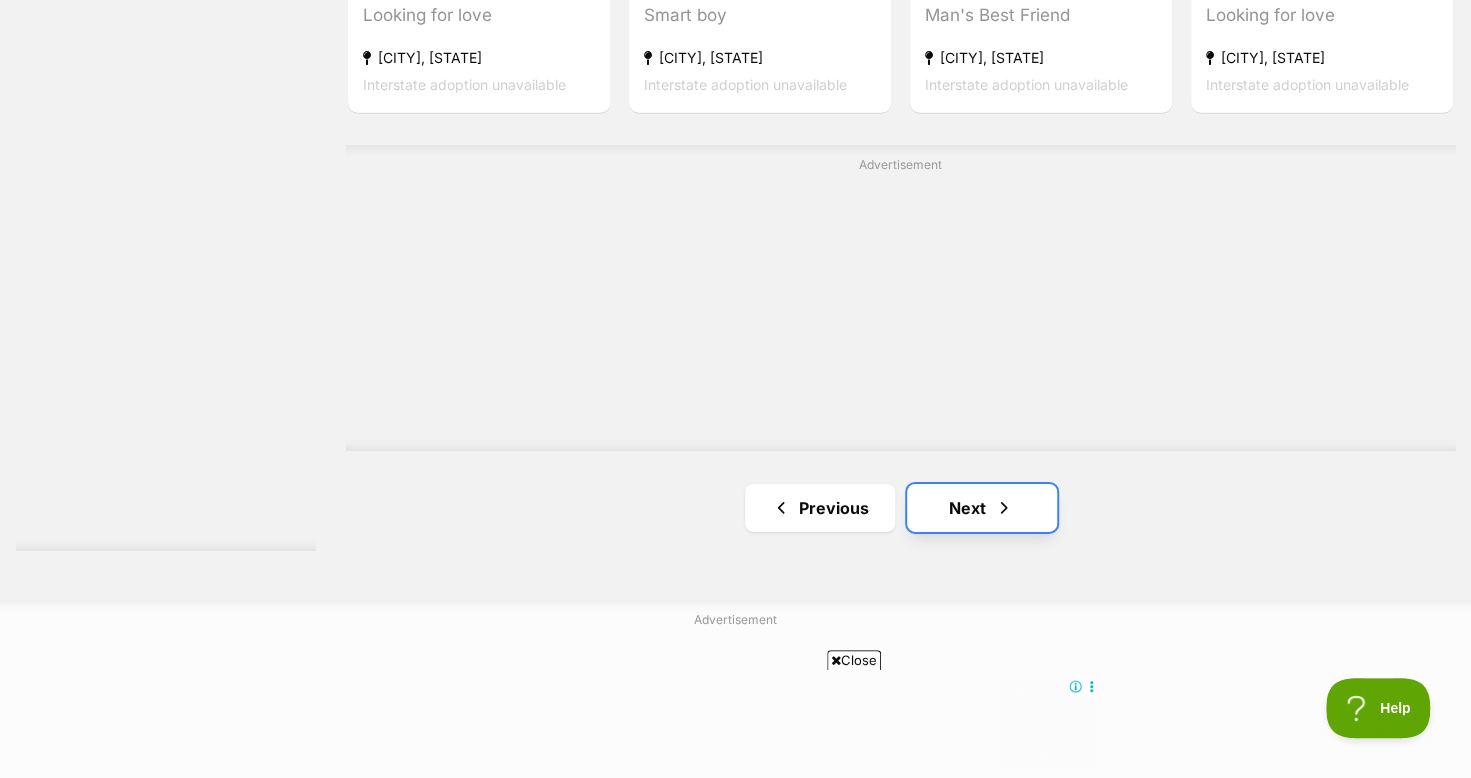click on "Next" at bounding box center (982, 508) 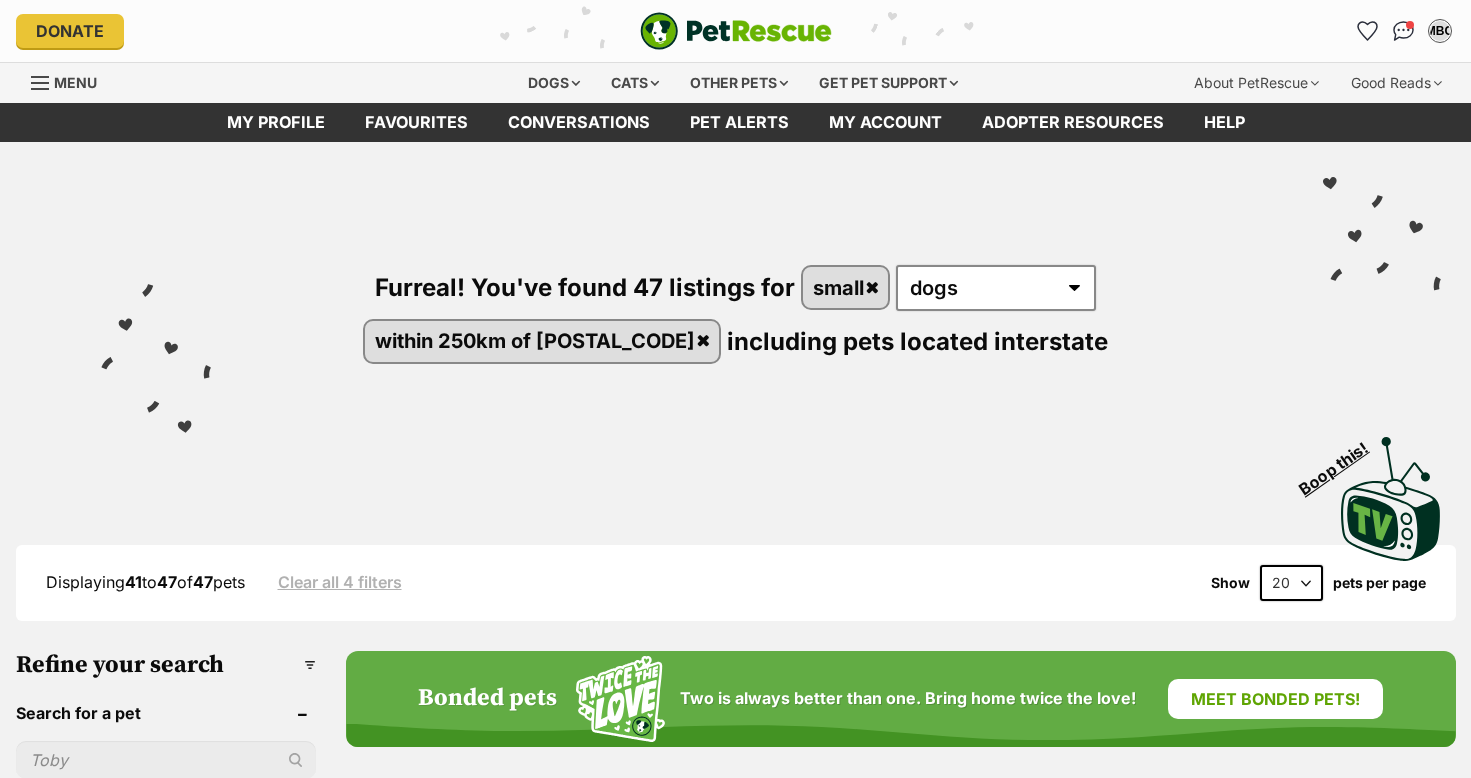 scroll, scrollTop: 0, scrollLeft: 0, axis: both 